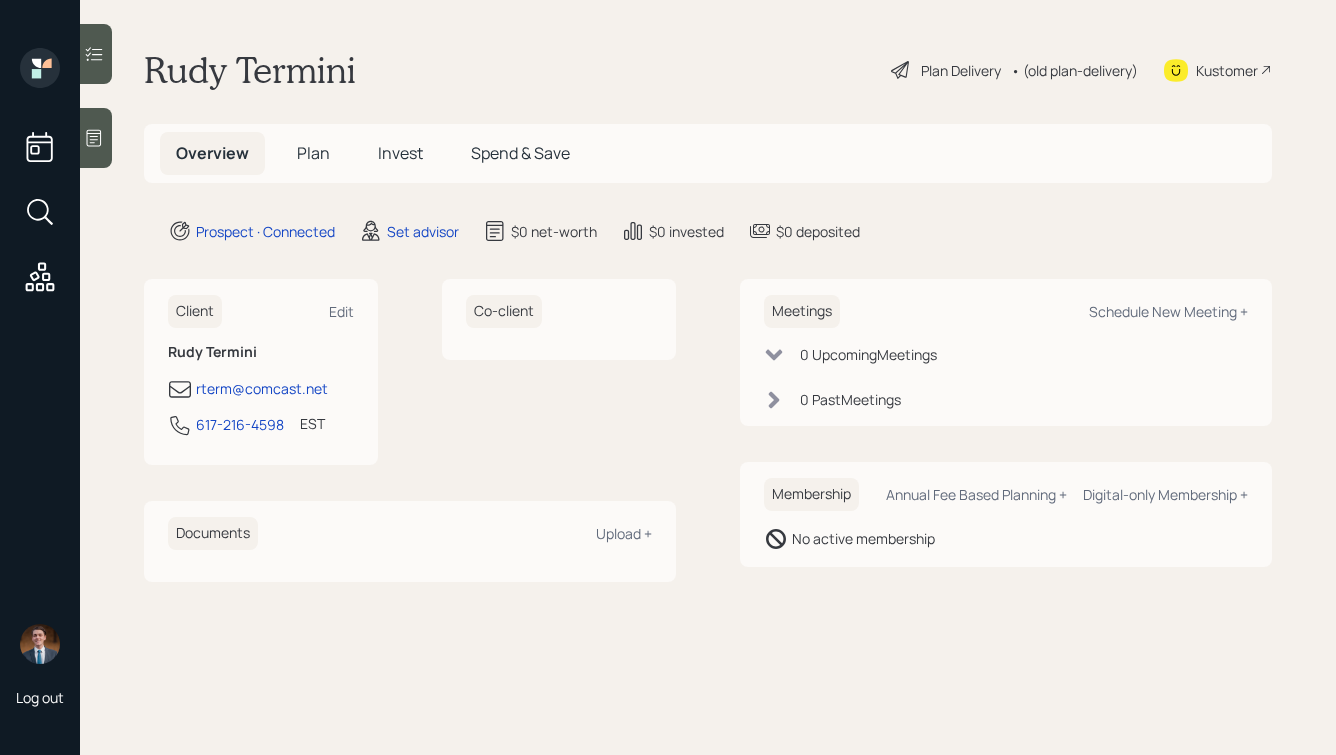scroll, scrollTop: 0, scrollLeft: 0, axis: both 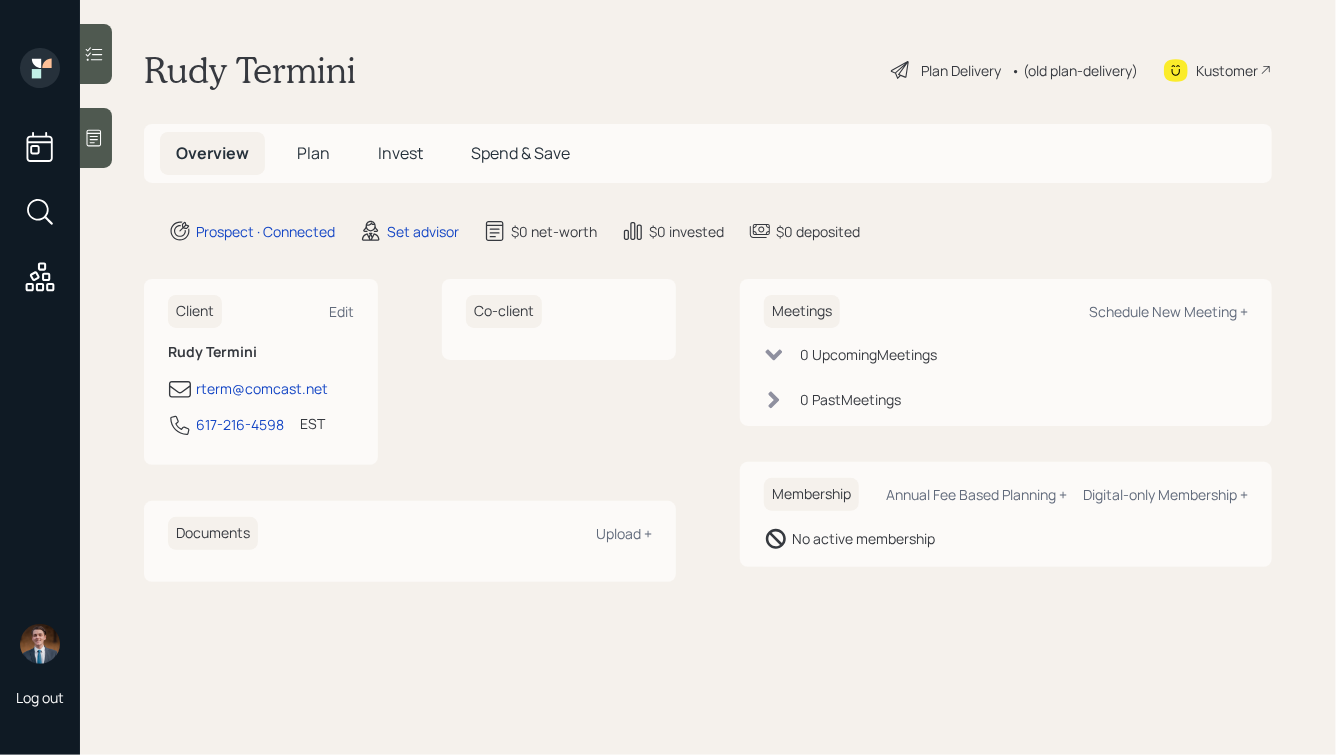 click 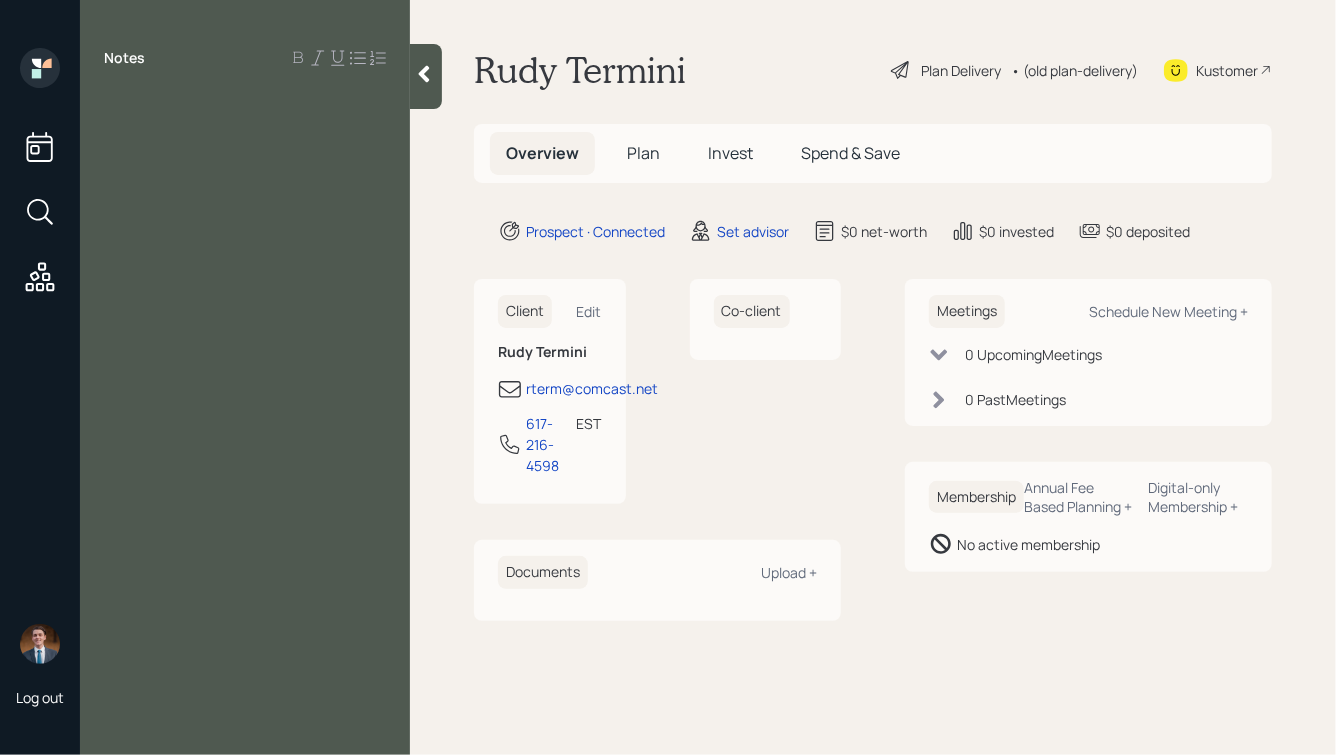 type 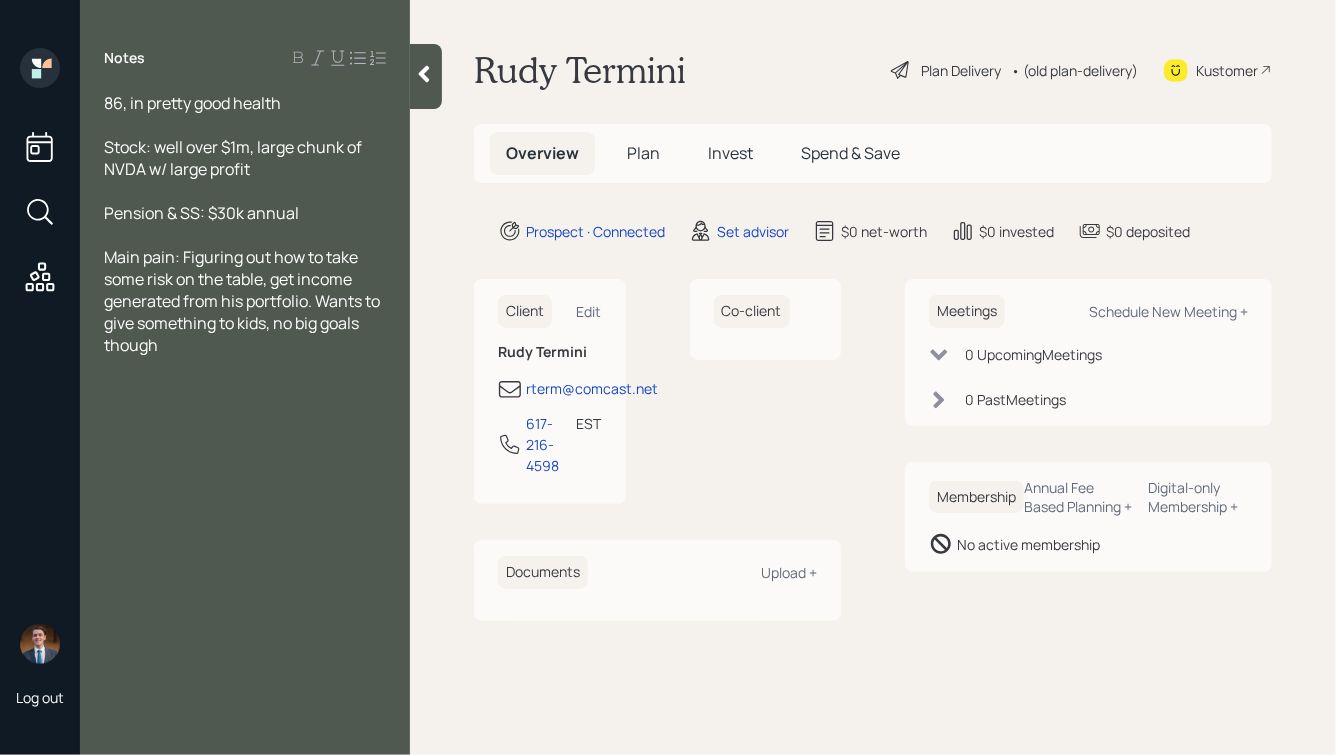click on "86, in pretty good health" at bounding box center [245, 103] 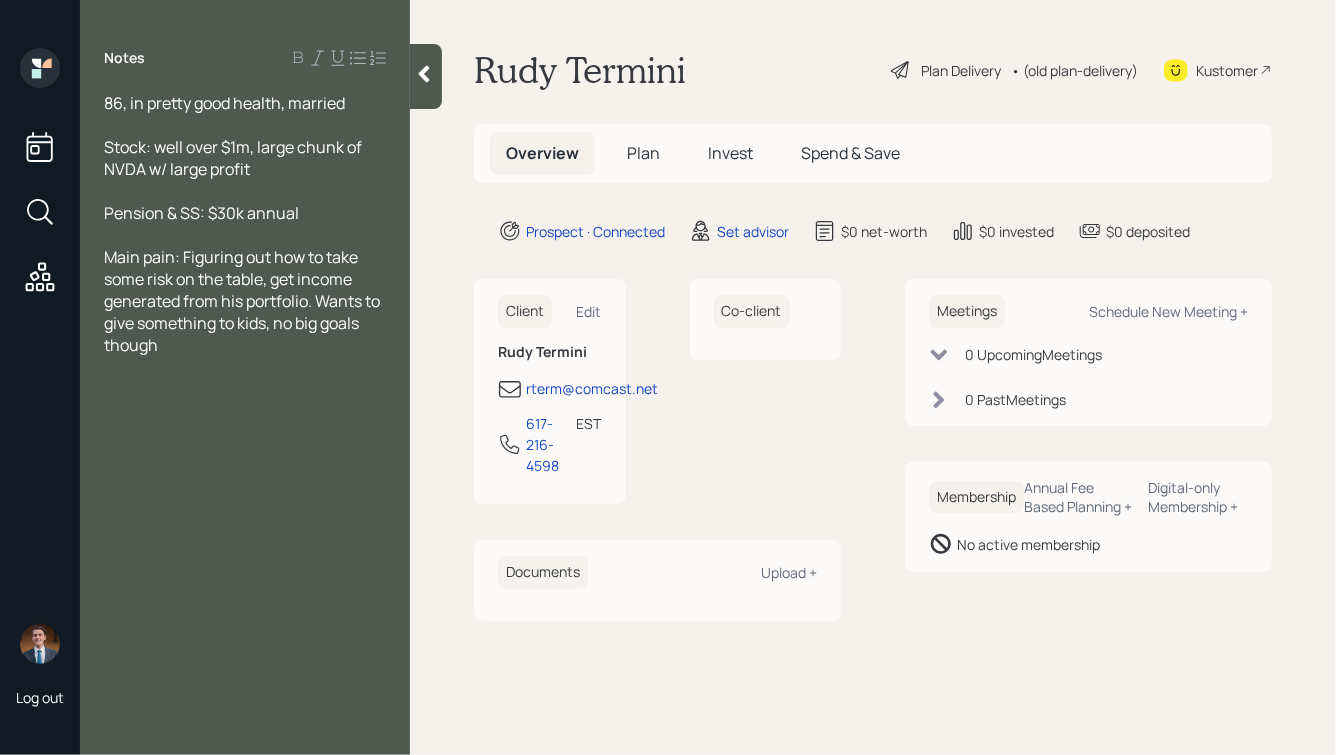 click on "Stock: well over $1m, large chunk of NVDA w/ large profit" at bounding box center (245, 158) 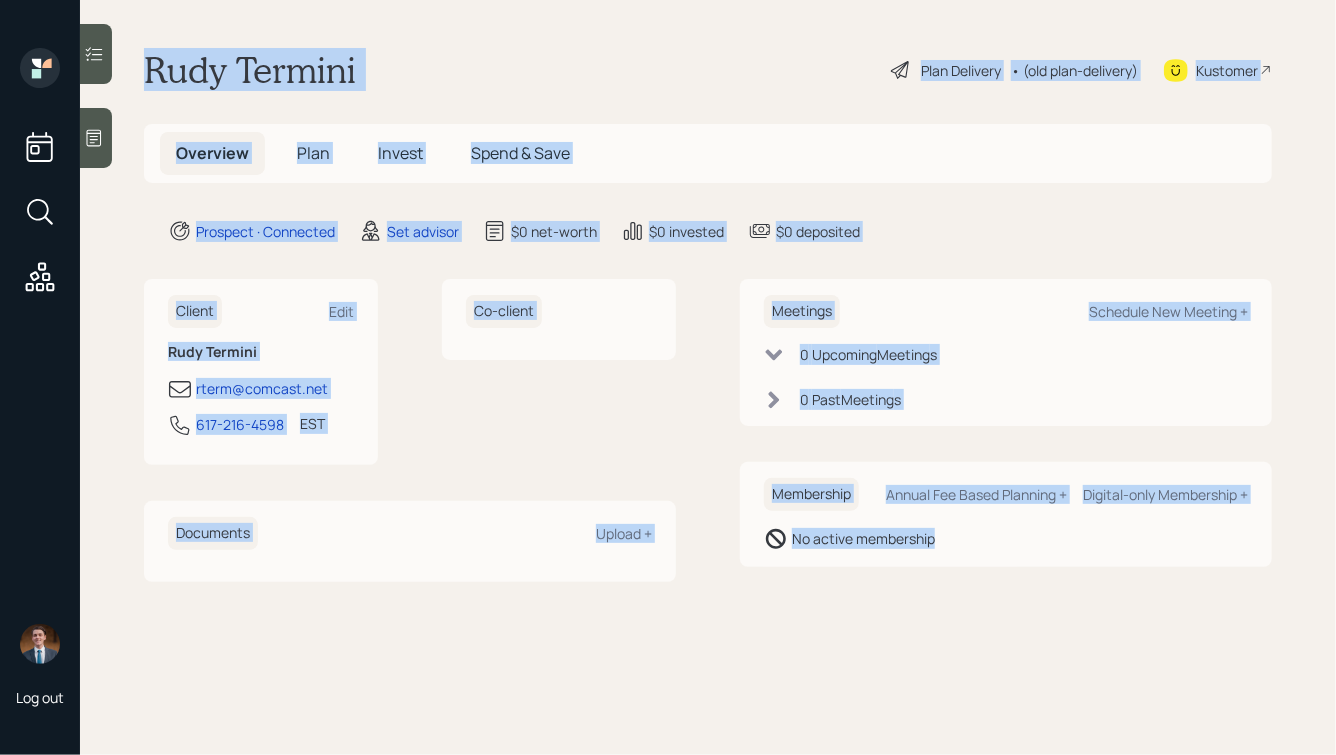 drag, startPoint x: 138, startPoint y: 41, endPoint x: 925, endPoint y: 598, distance: 964.167 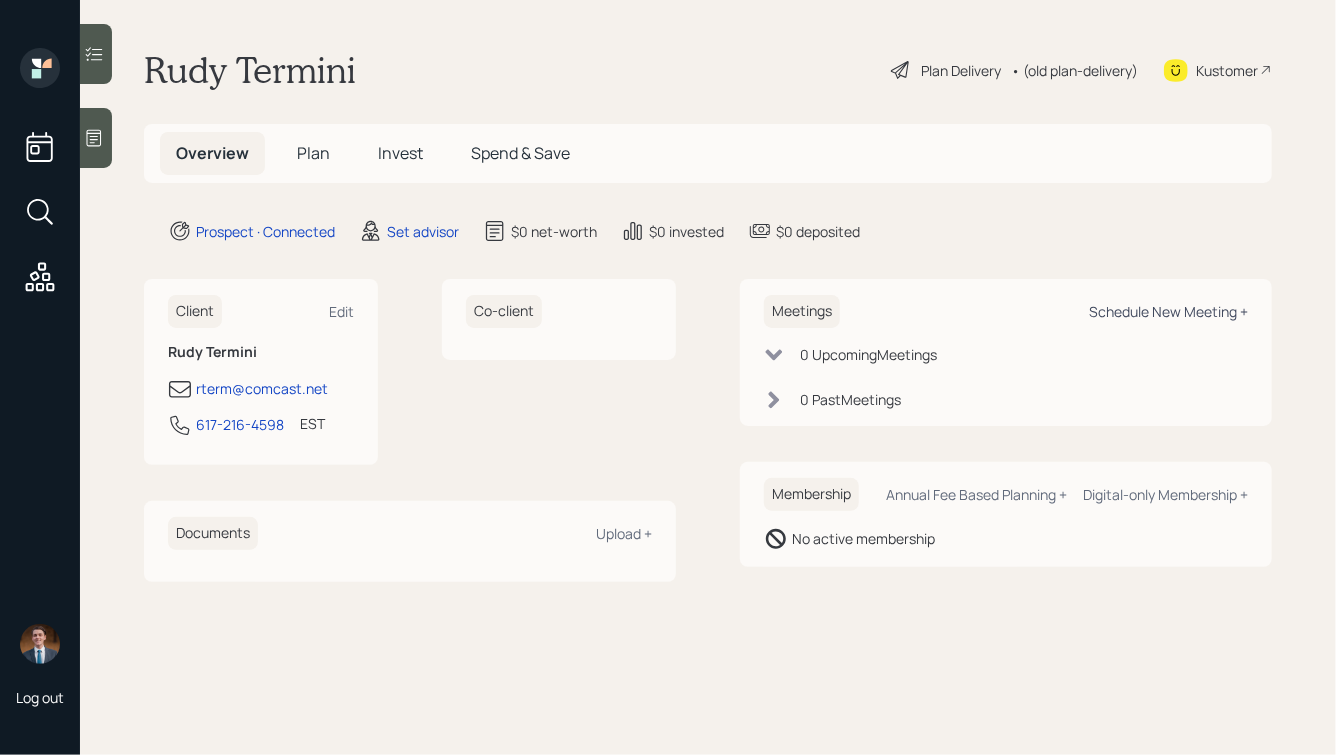 click on "Schedule New Meeting +" at bounding box center [1168, 311] 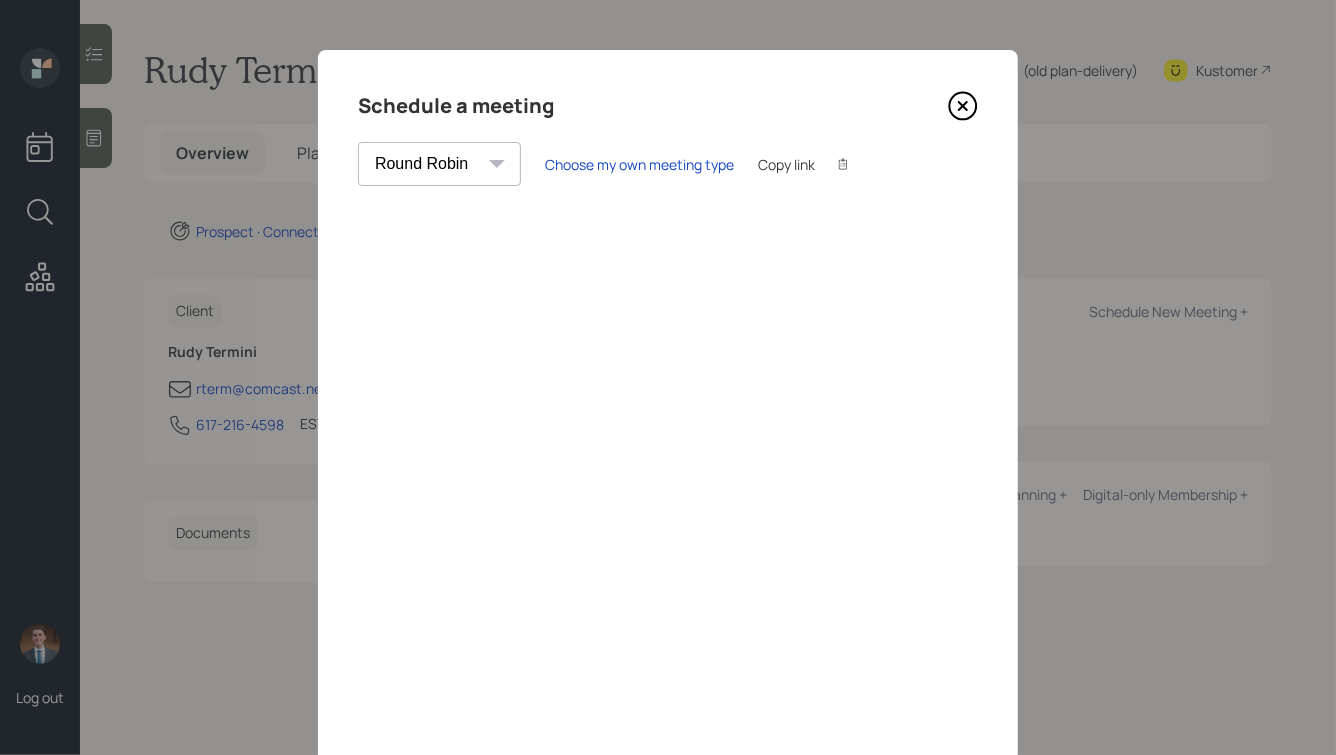 click on "Theresa Spinello Matthew Burke Eitan Bar-David Ian Yamey Trevor Nelson Melissa Louis Christian Ruiz Gordon Hanssen Hamza Chaudhry Robby Grisanti Jonah Coleman Tyler End Michael Russo Treva Nostdahl Eric Schwartz James DiStasi Hunter Neumayer Sami Boghos Harrison Schaefer Round Robin" at bounding box center [439, 164] 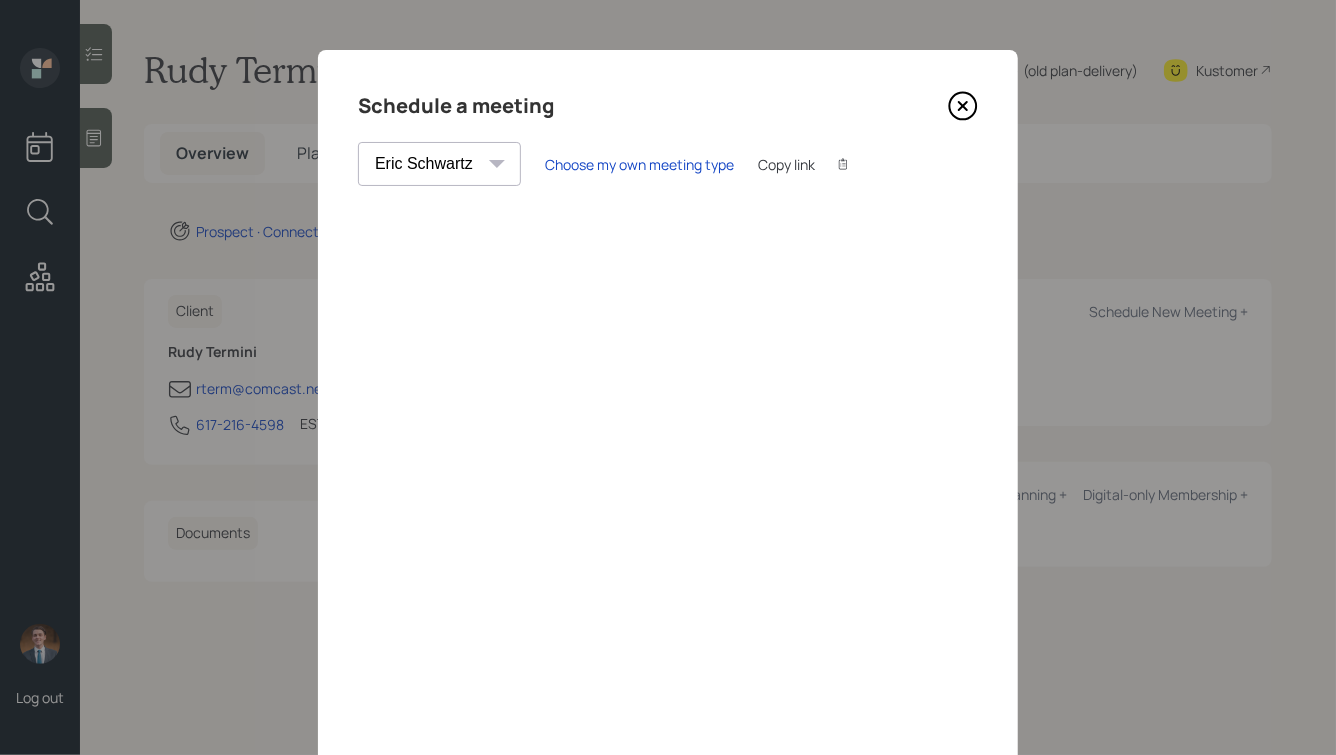 scroll, scrollTop: 0, scrollLeft: 0, axis: both 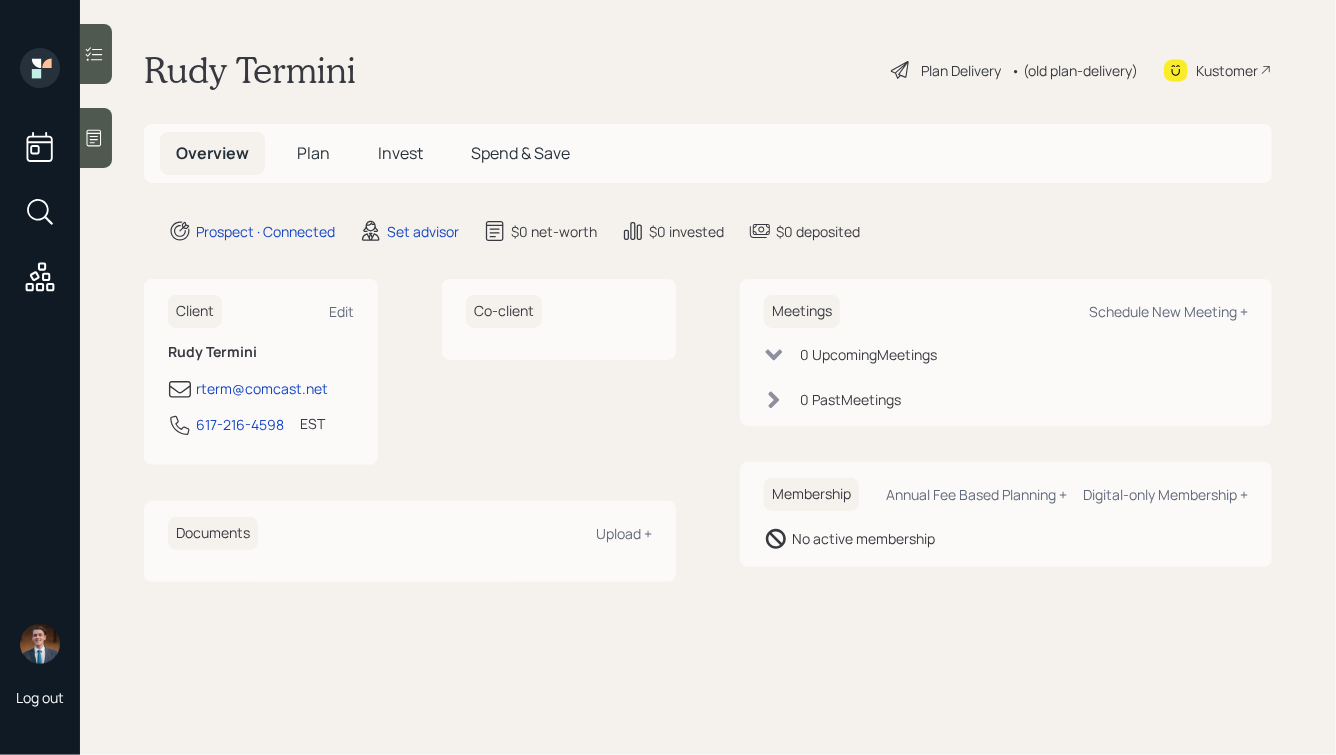 click 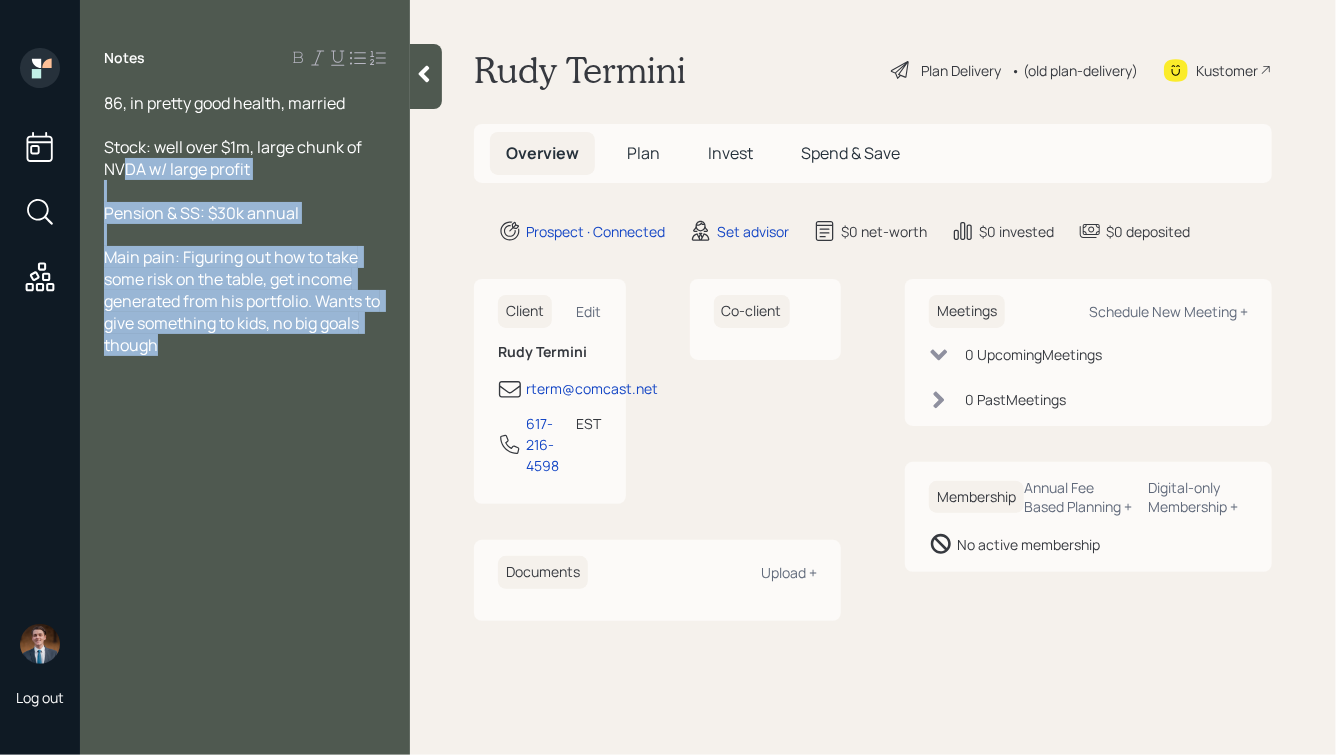 drag, startPoint x: 260, startPoint y: 343, endPoint x: 116, endPoint y: 166, distance: 228.17757 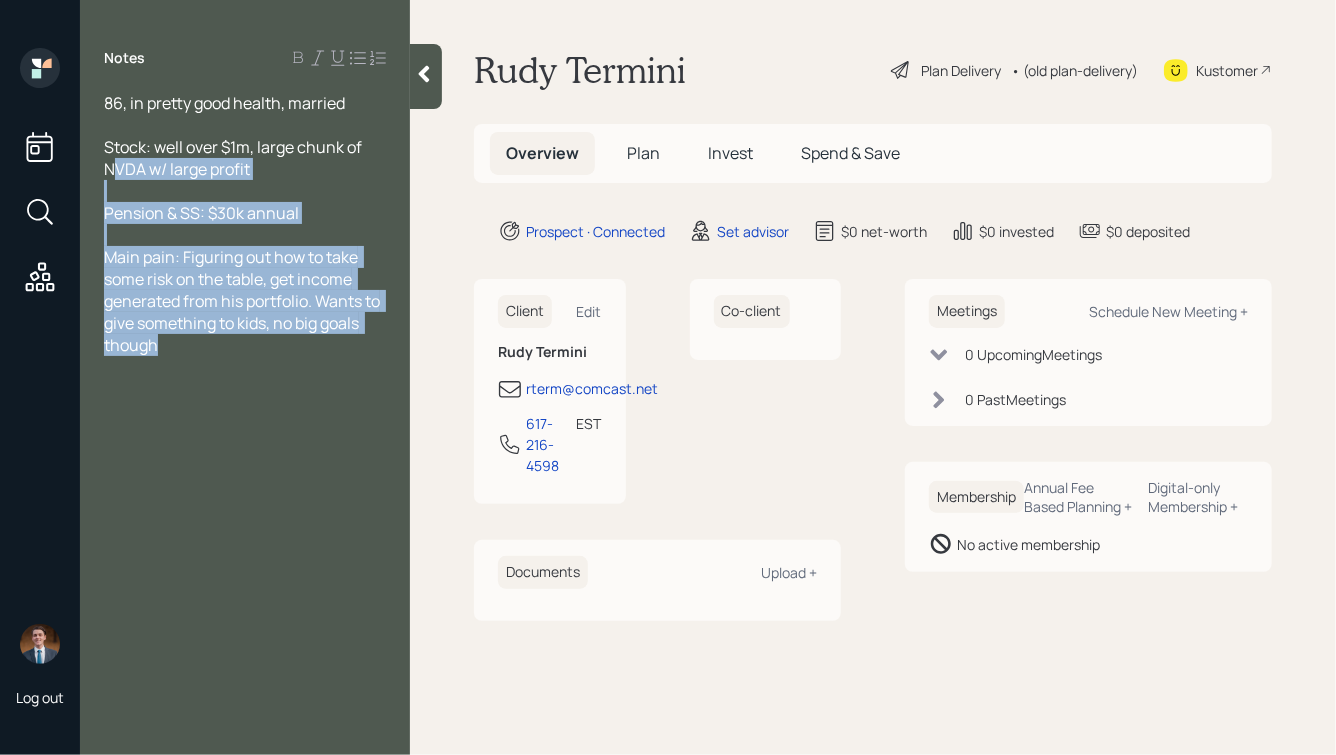 click at bounding box center (245, 235) 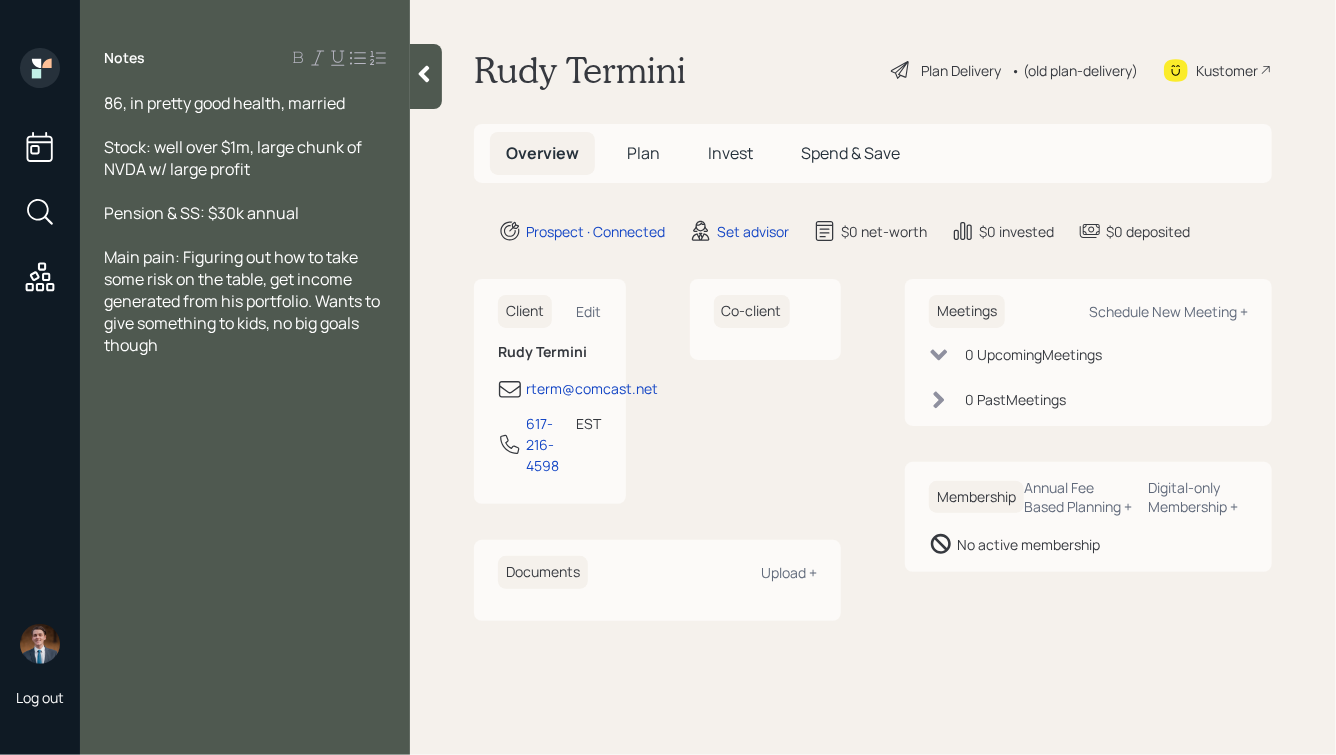 click 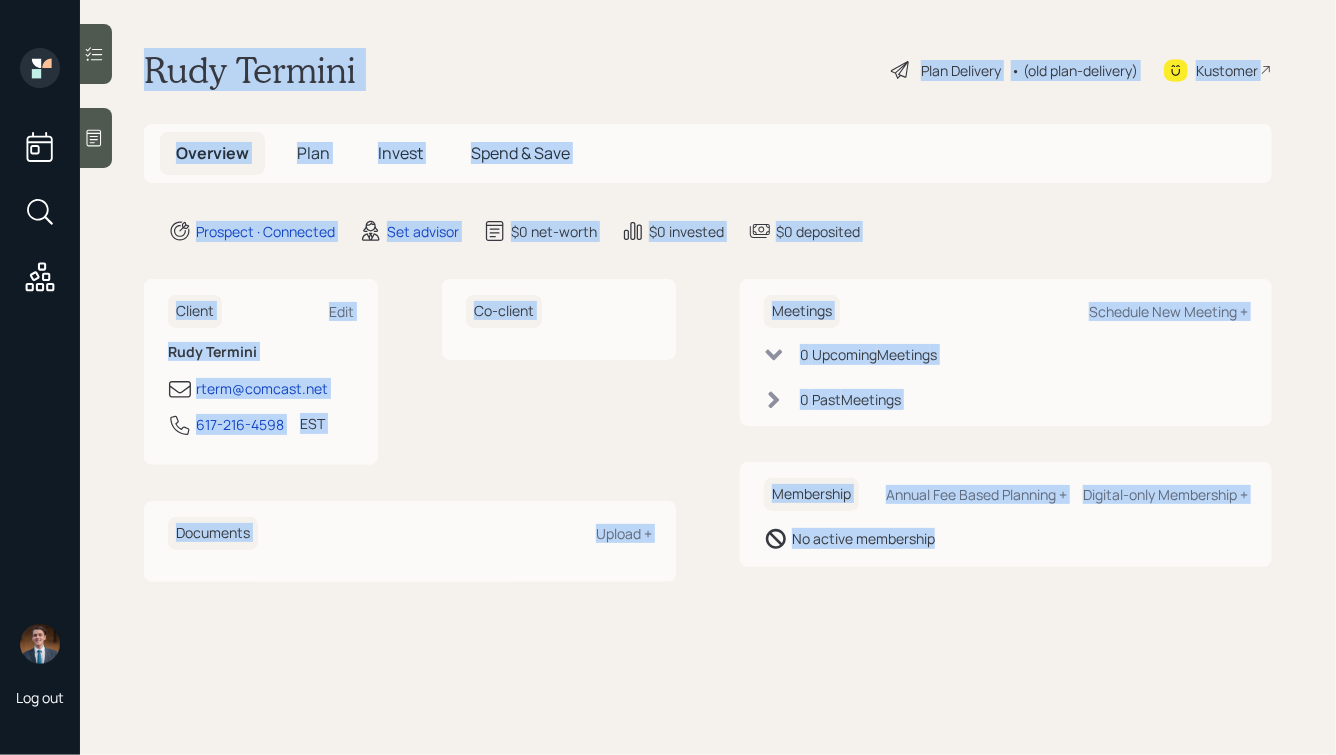 drag, startPoint x: 143, startPoint y: 42, endPoint x: 859, endPoint y: 622, distance: 921.4423 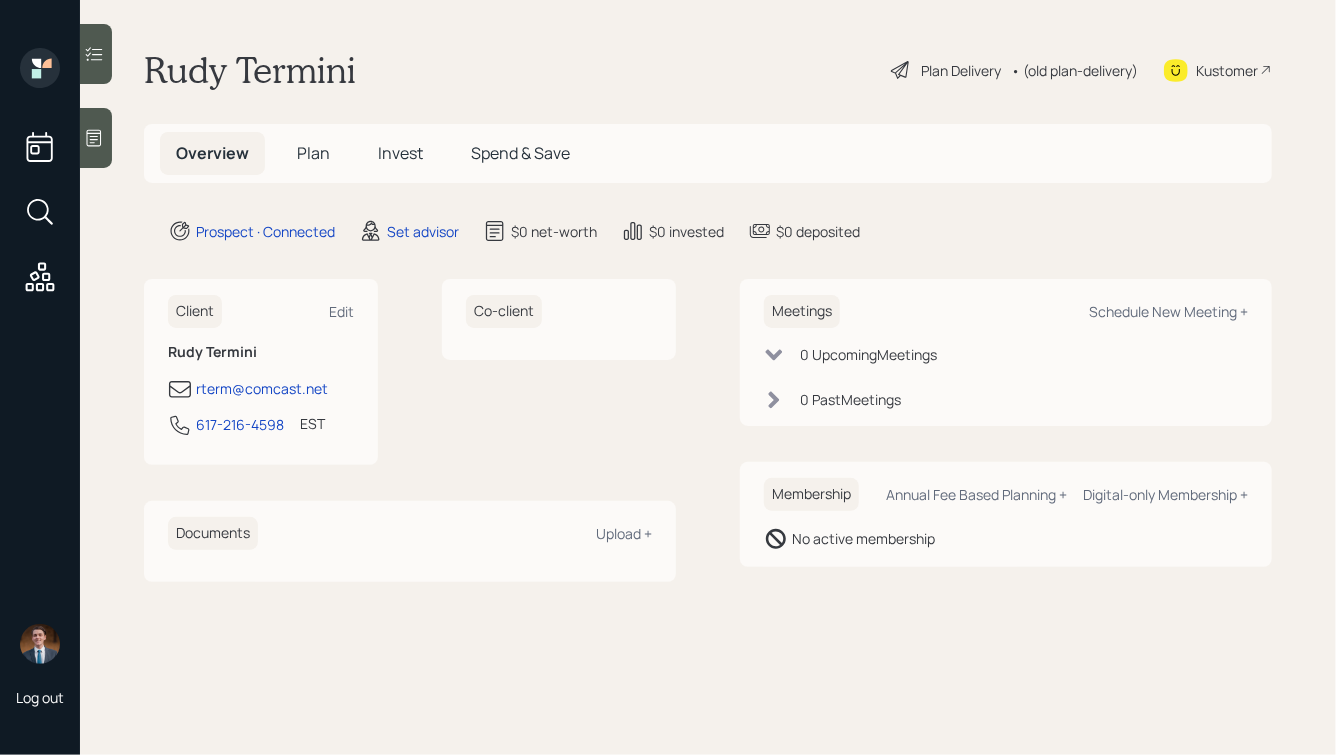 click at bounding box center (96, 138) 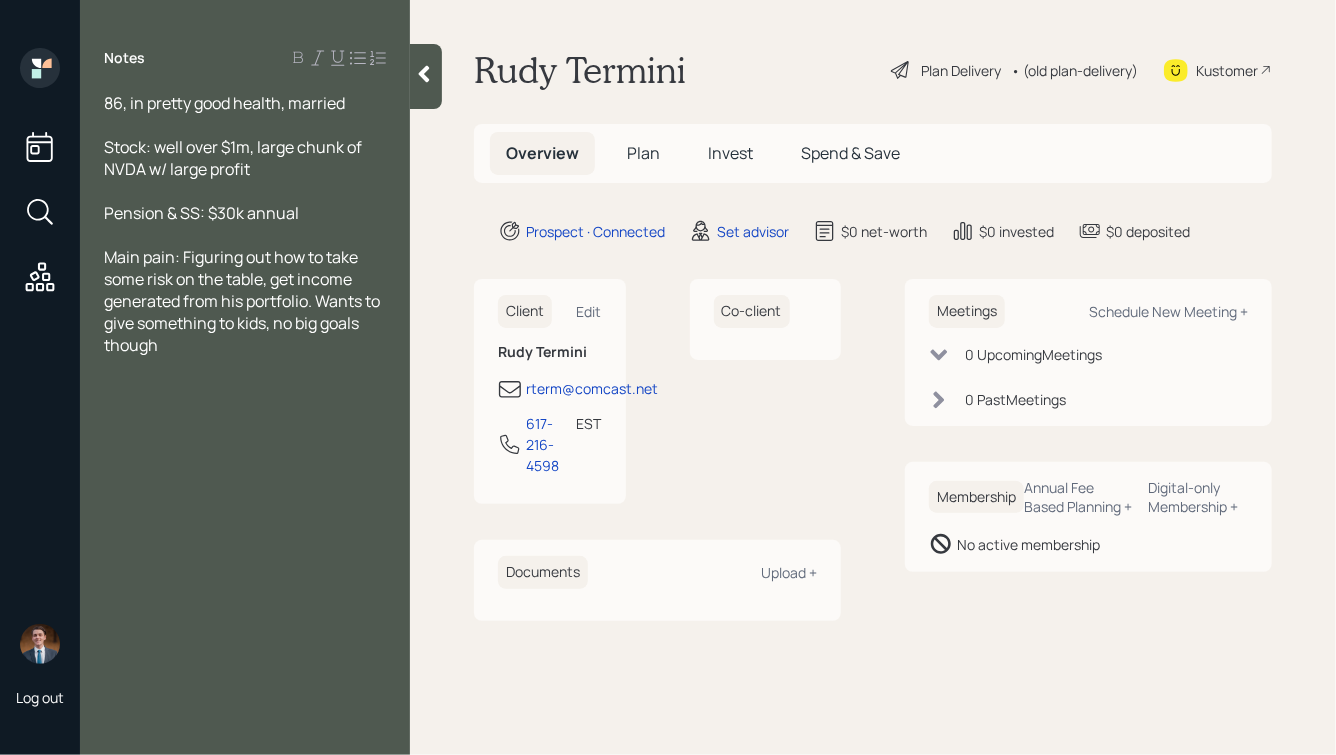 click on "Main pain: Figuring out how to take some risk on the table, get income generated from his portfolio. Wants to give something to kids, no big goals though" at bounding box center [243, 301] 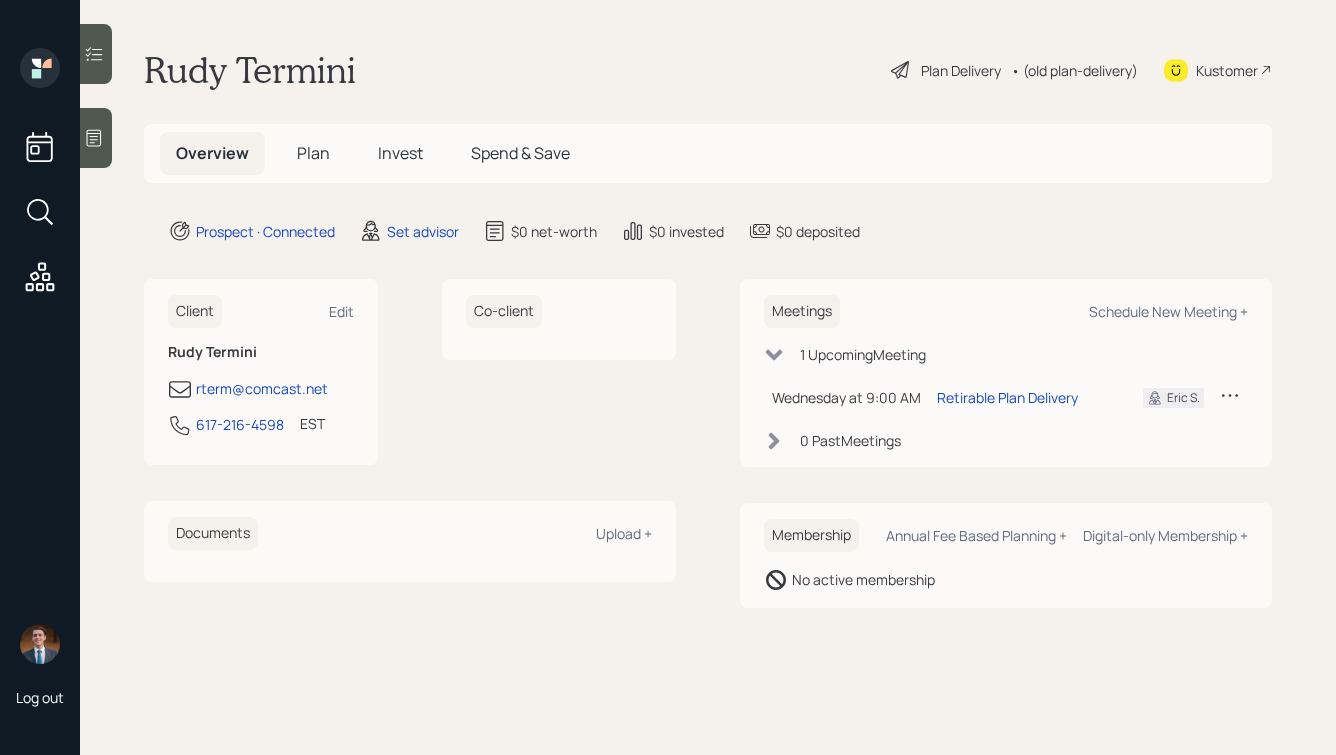scroll, scrollTop: 0, scrollLeft: 0, axis: both 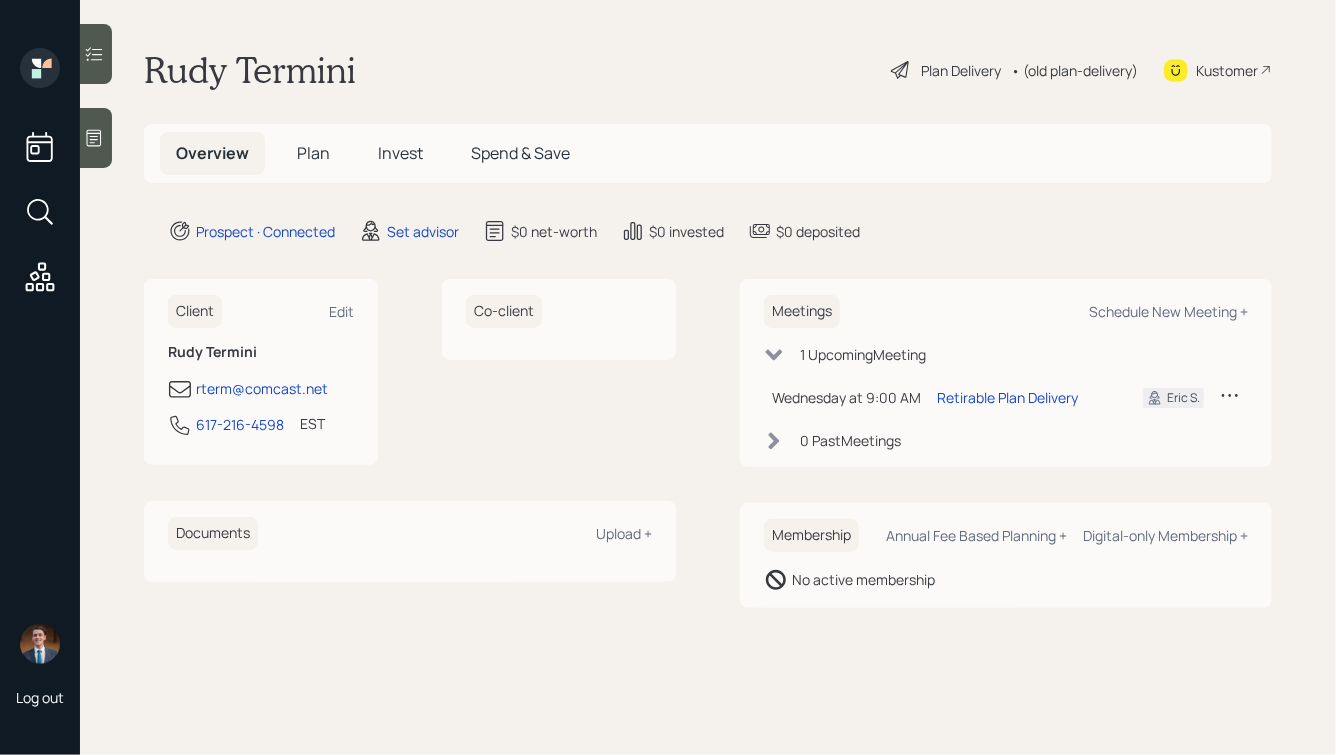 click 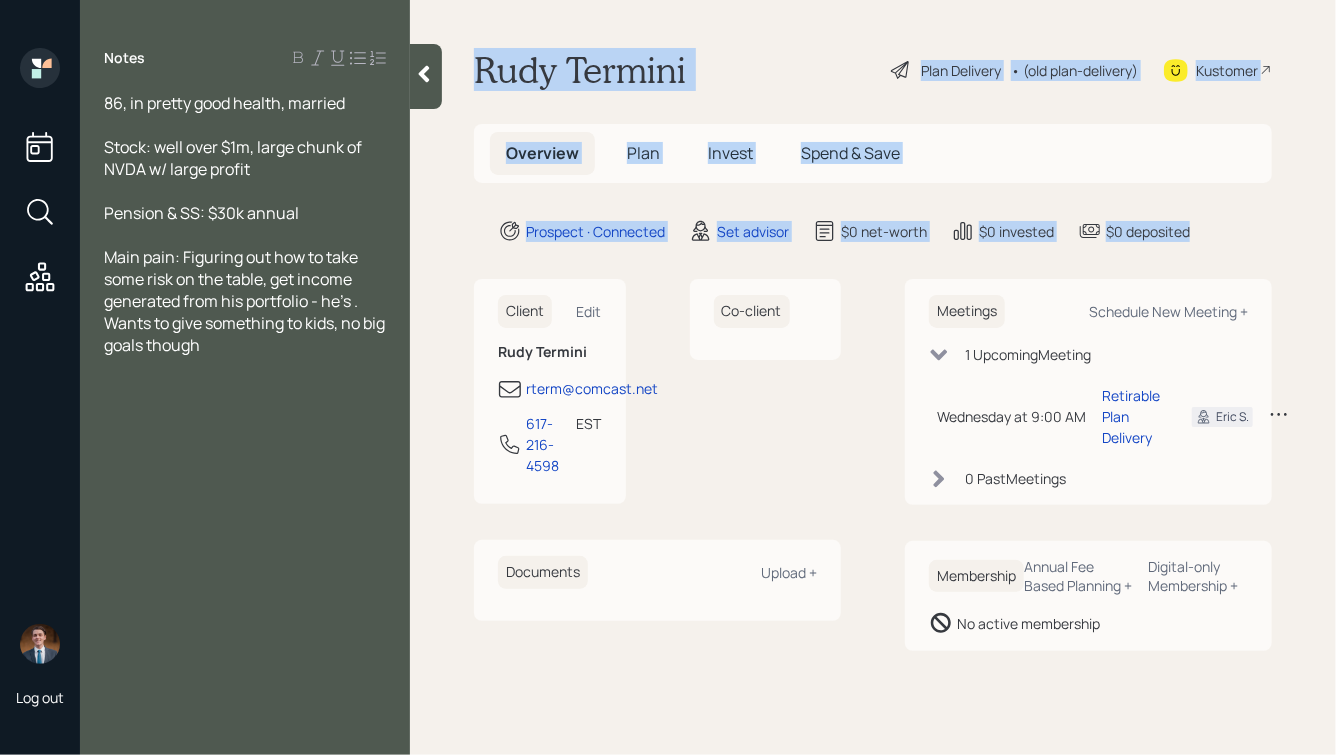 drag, startPoint x: 1266, startPoint y: 228, endPoint x: 675, endPoint y: 31, distance: 622.9687 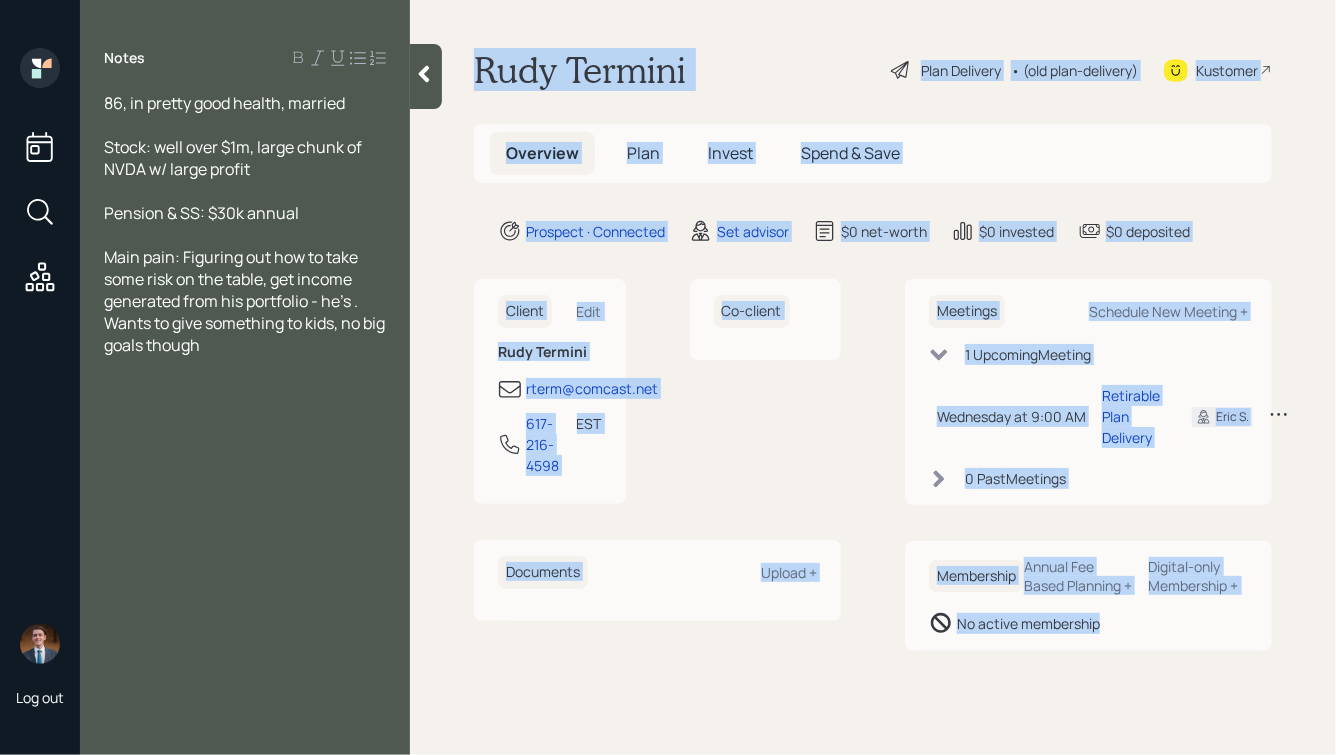 drag, startPoint x: 472, startPoint y: 58, endPoint x: 1038, endPoint y: 706, distance: 860.3836 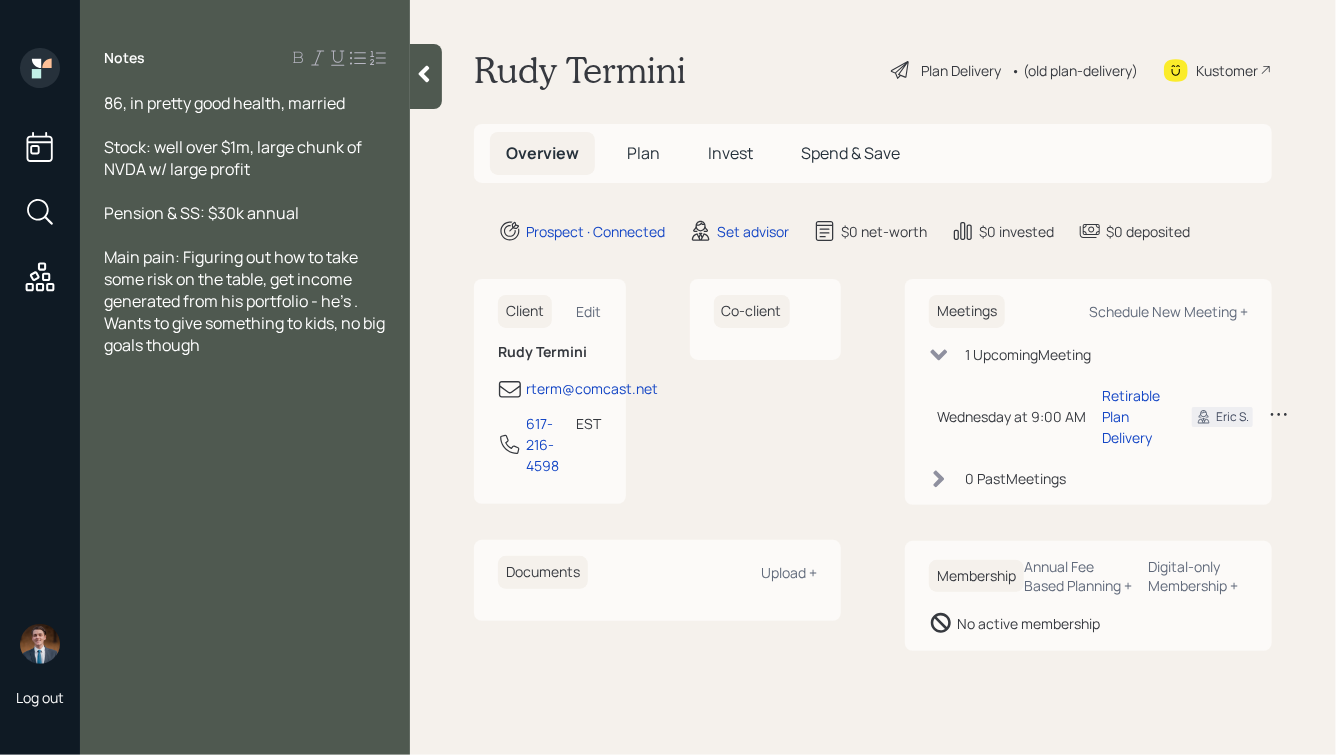 click on "Pension & SS: $30k annual" at bounding box center (245, 213) 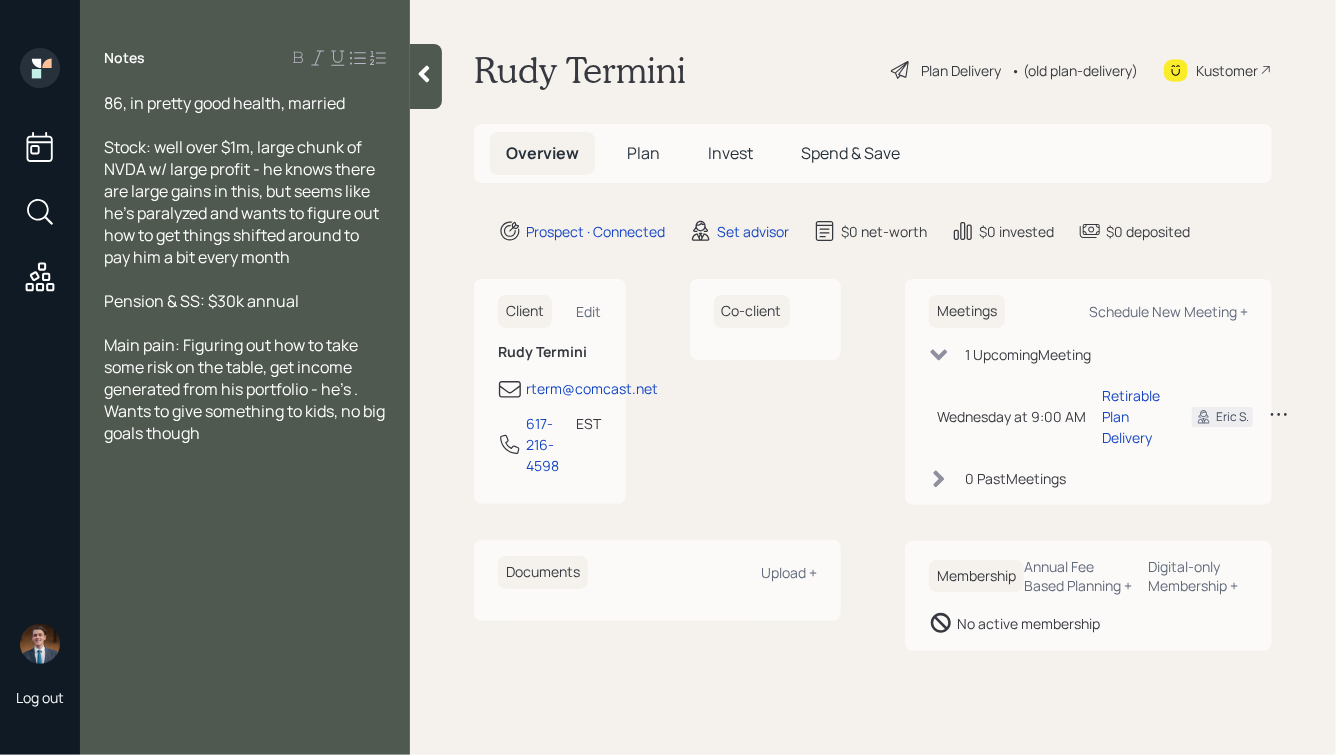 click on "Main pain: Figuring out how to take some risk on the table, get income generated from his portfolio - he's . Wants to give something to kids, no big goals though" at bounding box center [246, 389] 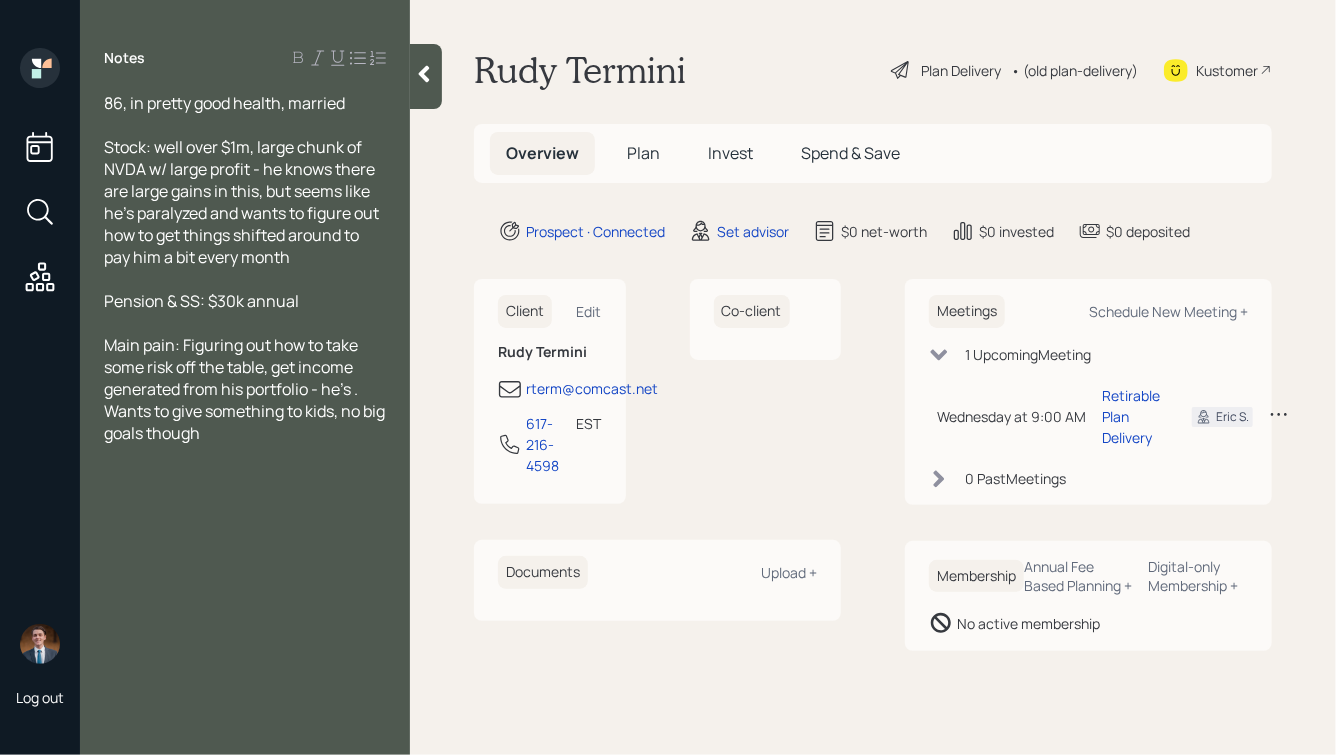 click on "Main pain: Figuring out how to take some risk off the table, get income generated from his portfolio - he's . Wants to give something to kids, no big goals though" at bounding box center [246, 389] 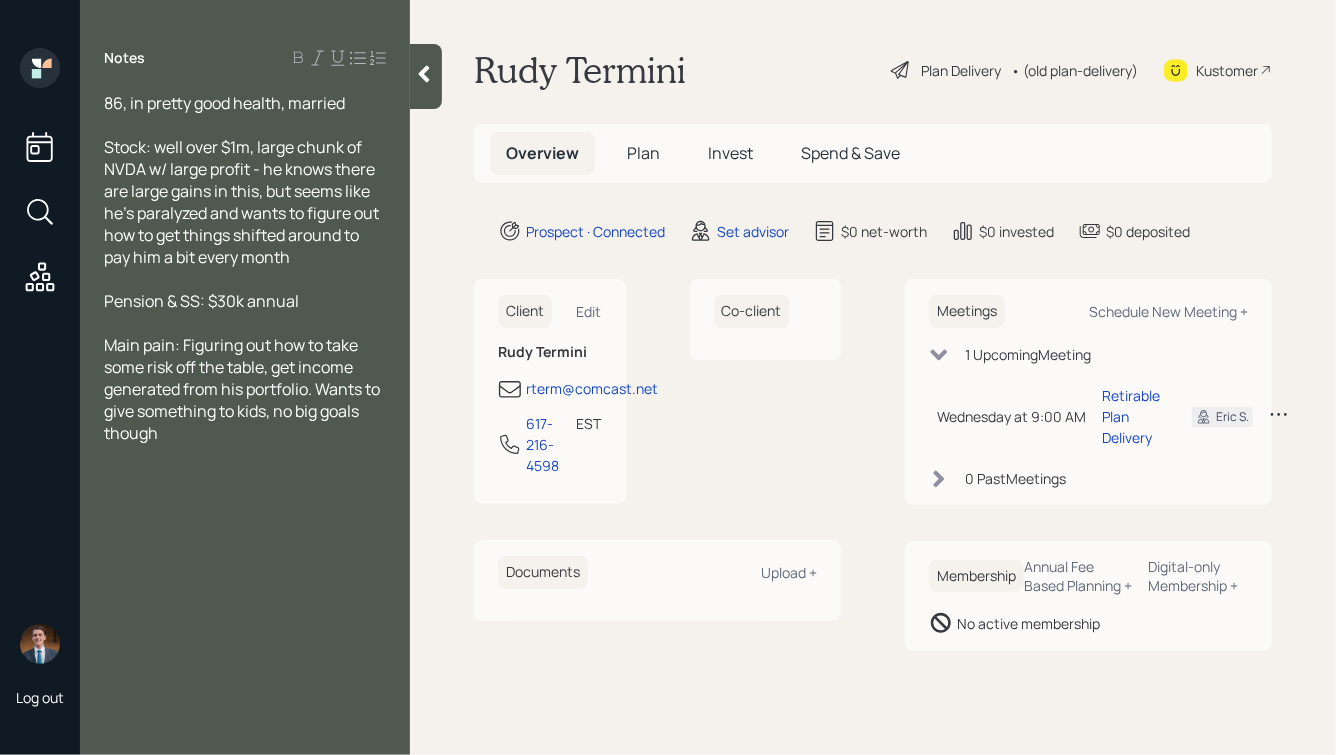 click on "Main pain: Figuring out how to take some risk off the table, get income generated from his portfolio. Wants to give something to kids, no big goals though" at bounding box center (243, 389) 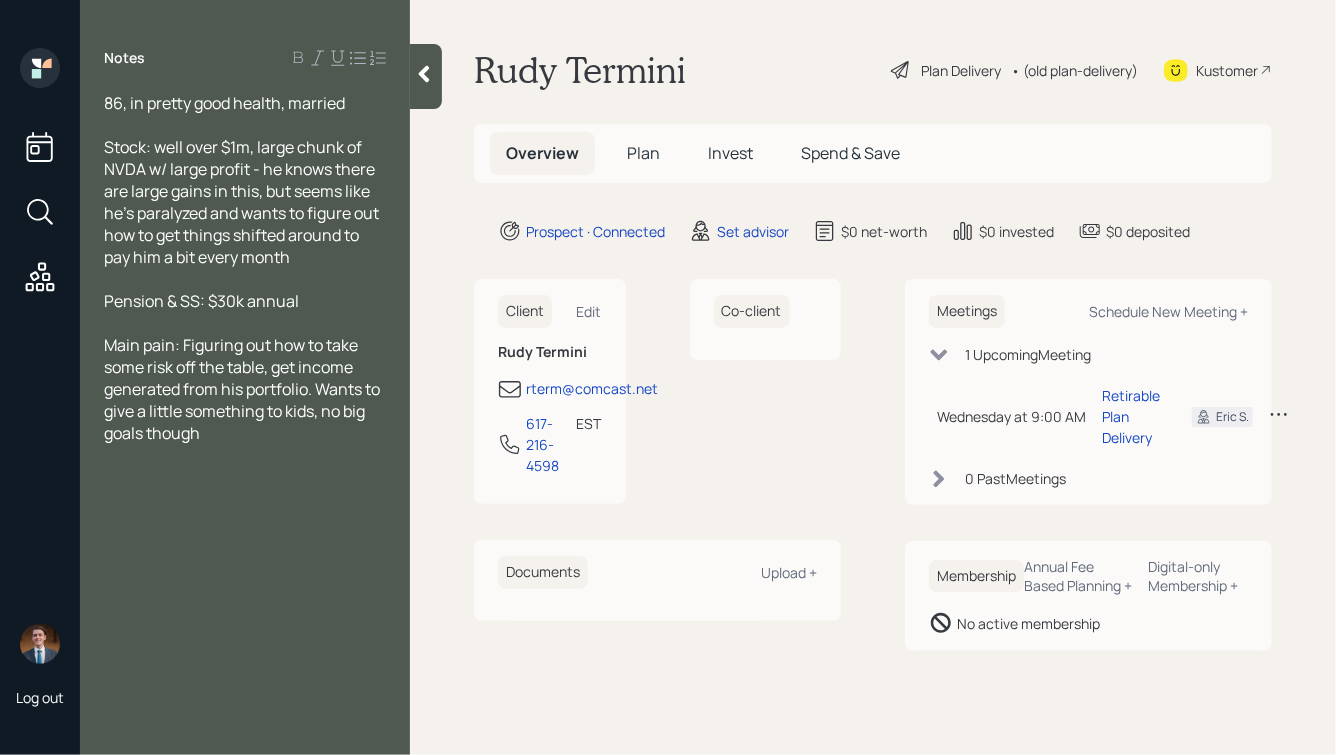 click 